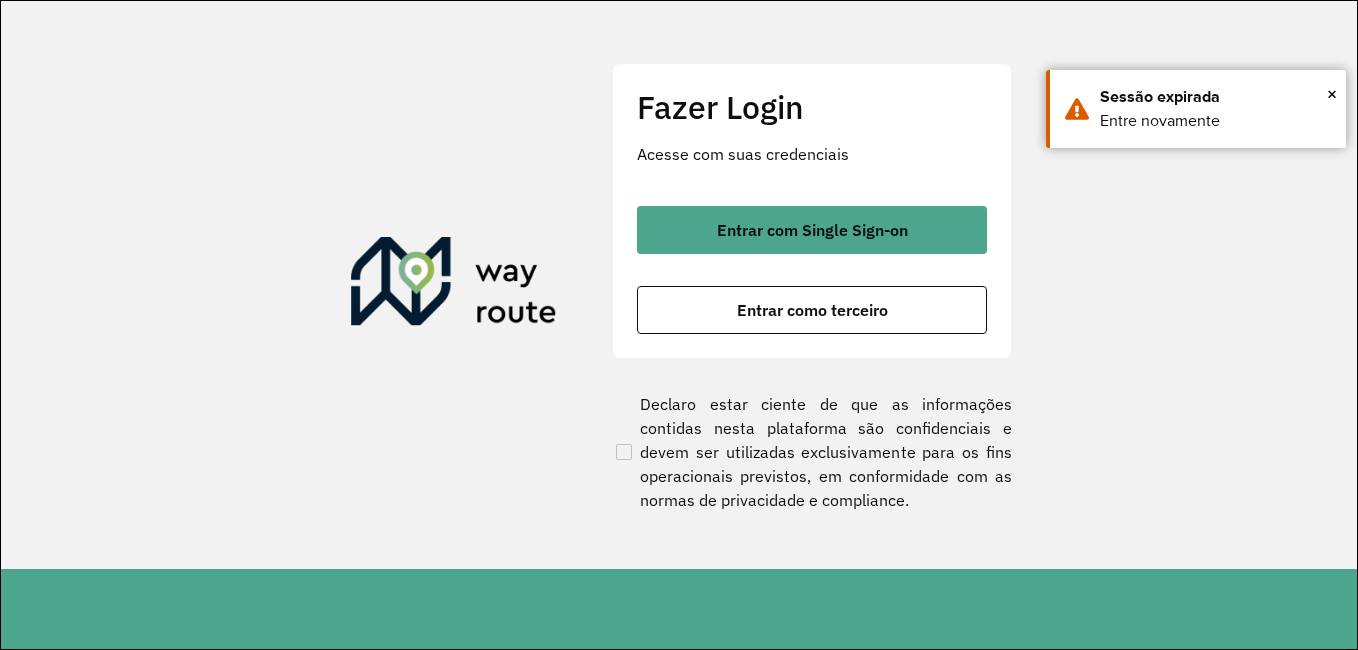 scroll, scrollTop: 0, scrollLeft: 0, axis: both 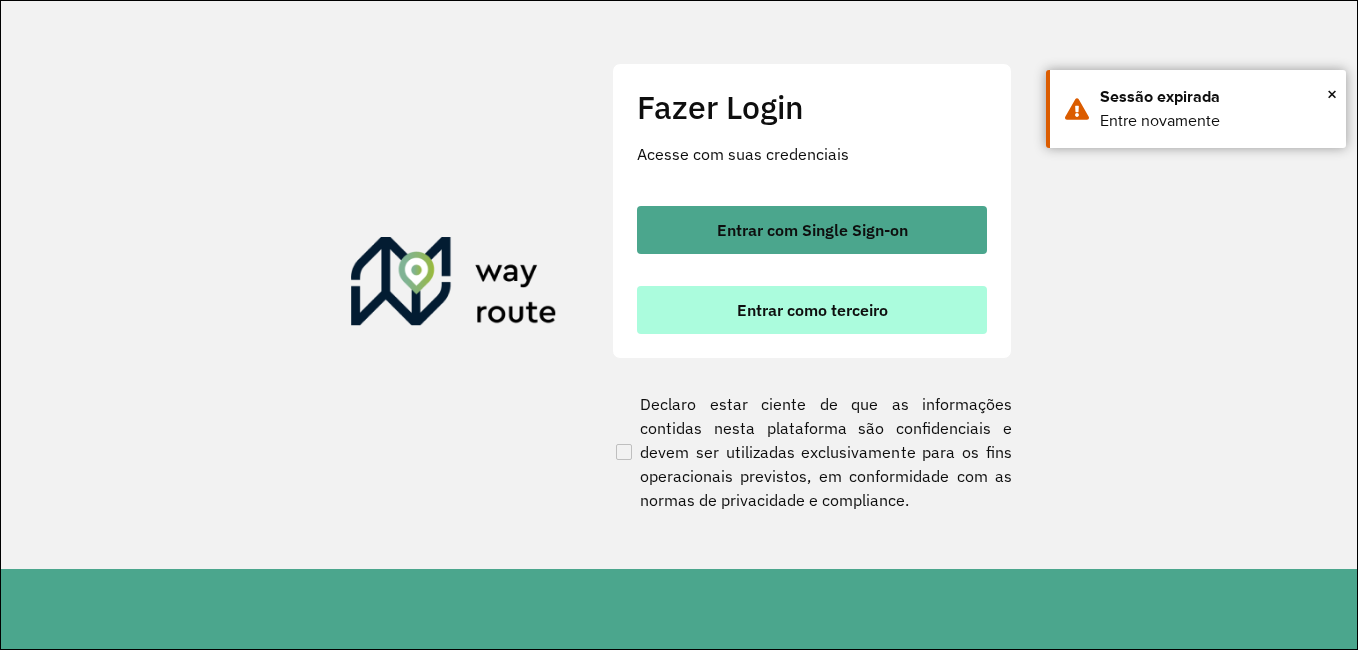 click on "Entrar como terceiro" at bounding box center (812, 310) 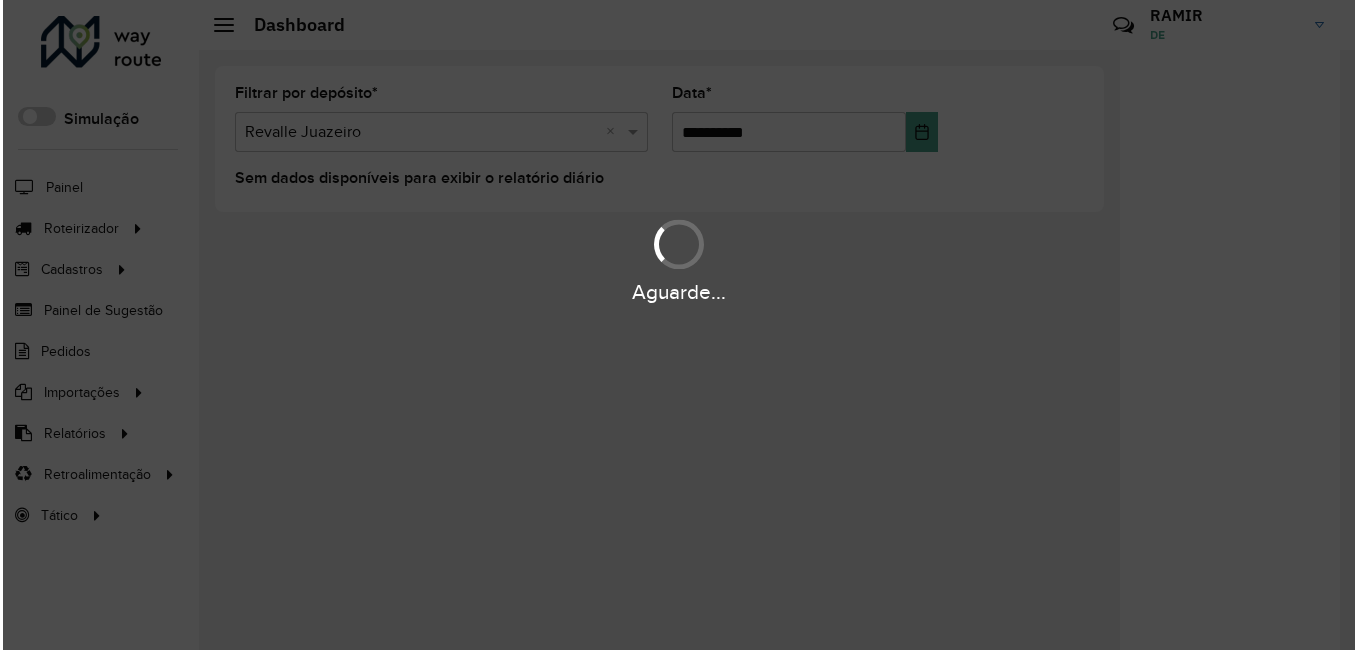 scroll, scrollTop: 0, scrollLeft: 0, axis: both 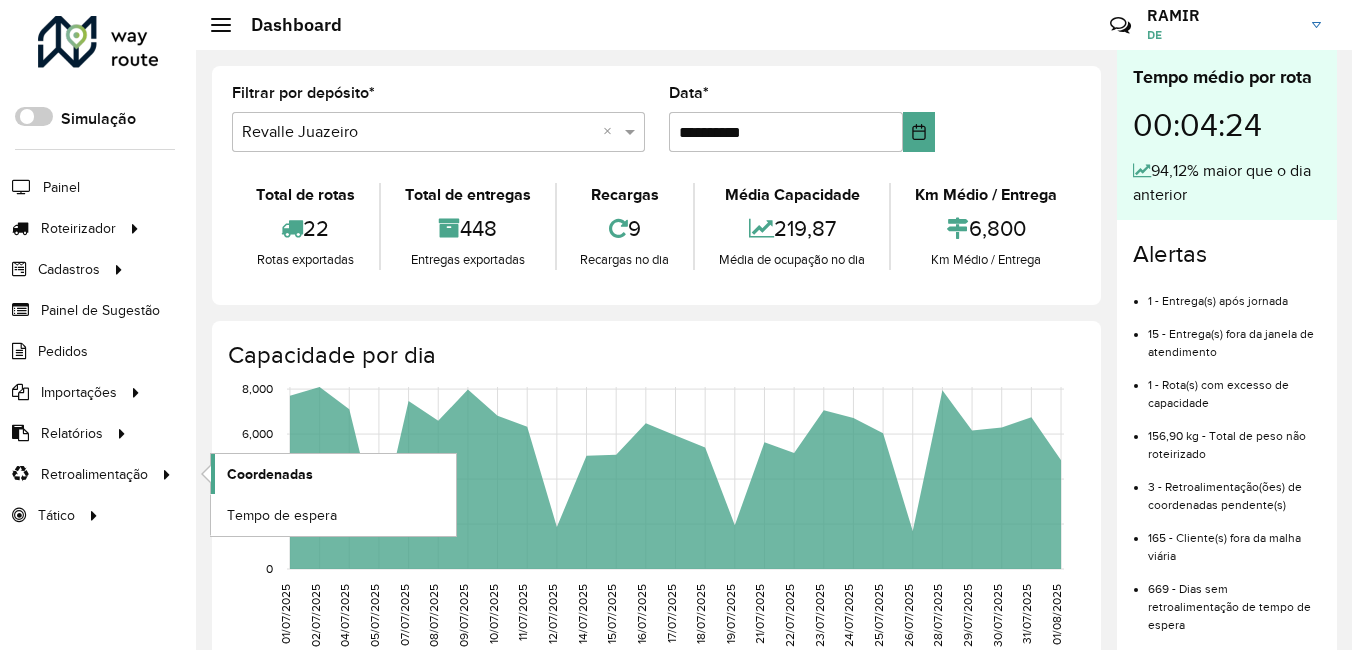 click on "Coordenadas" 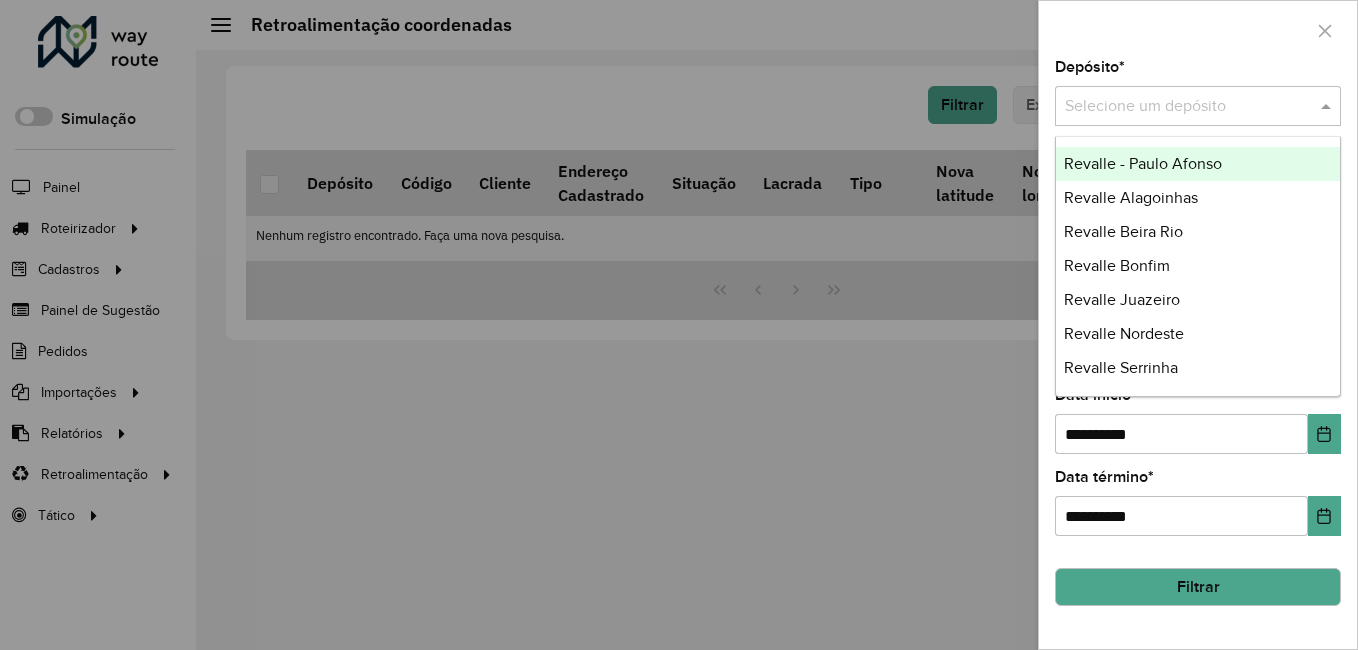 click at bounding box center (1178, 107) 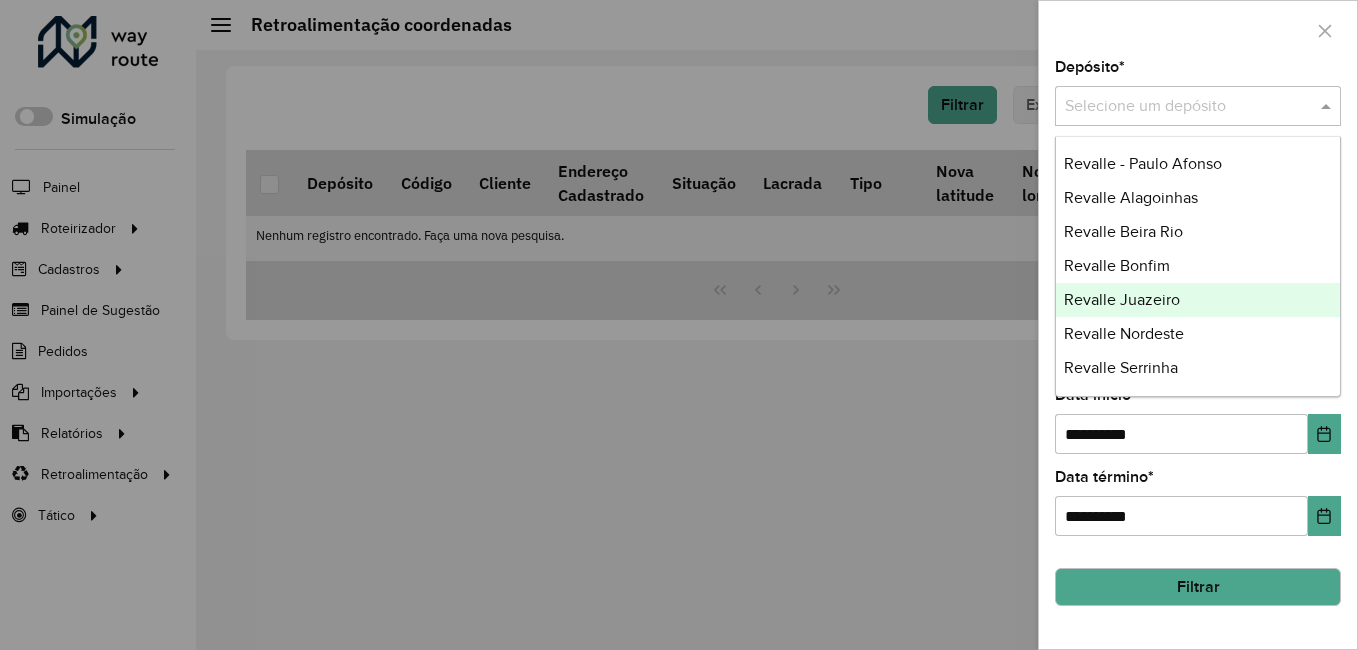 click on "Revalle Juazeiro" at bounding box center [1122, 299] 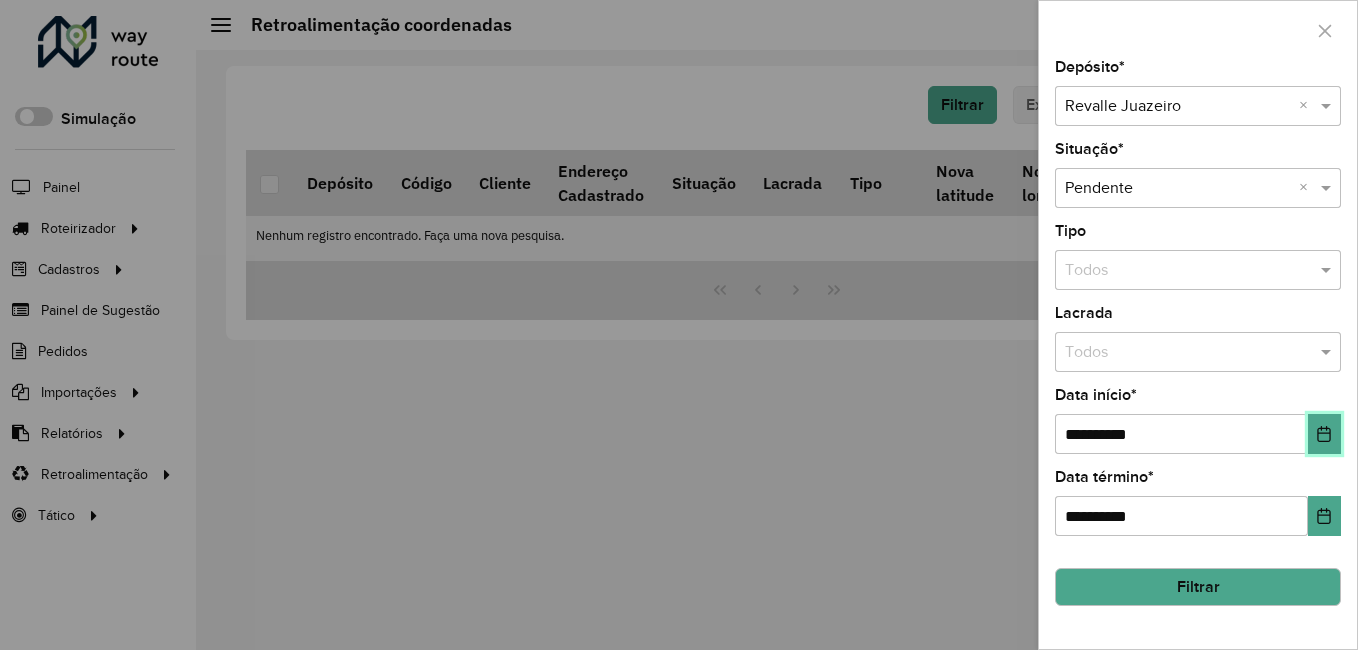 click at bounding box center [1324, 434] 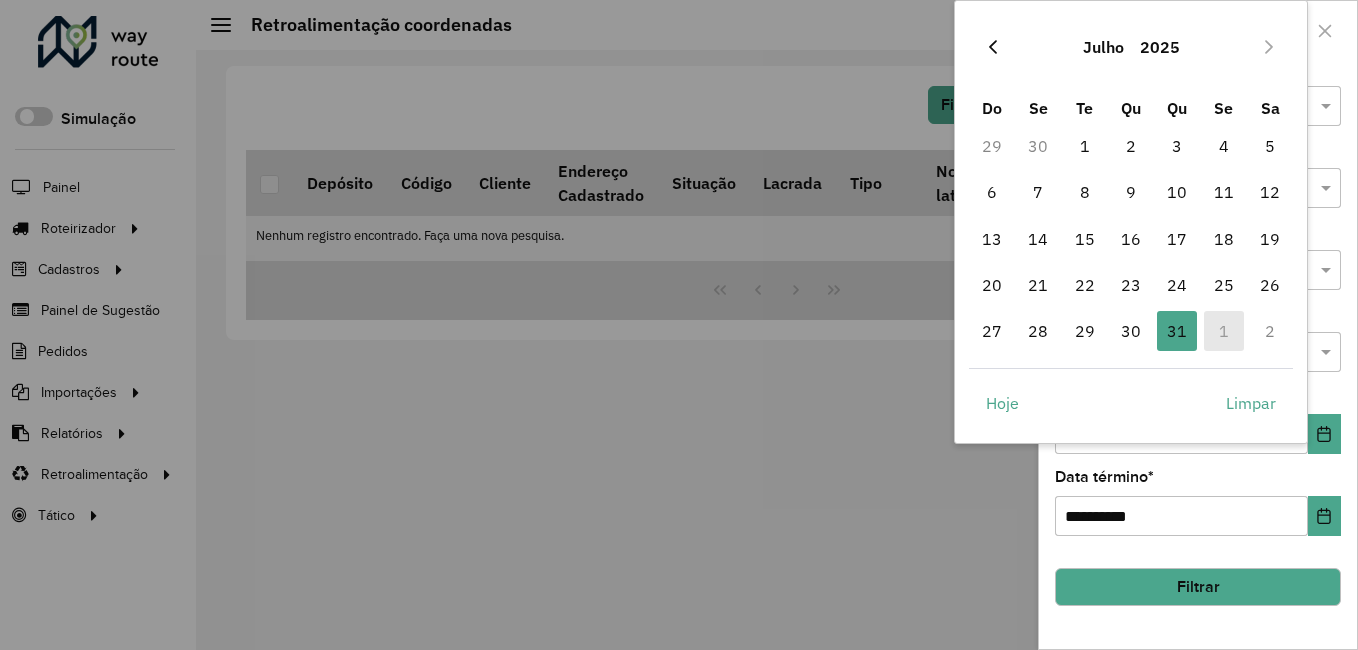 click 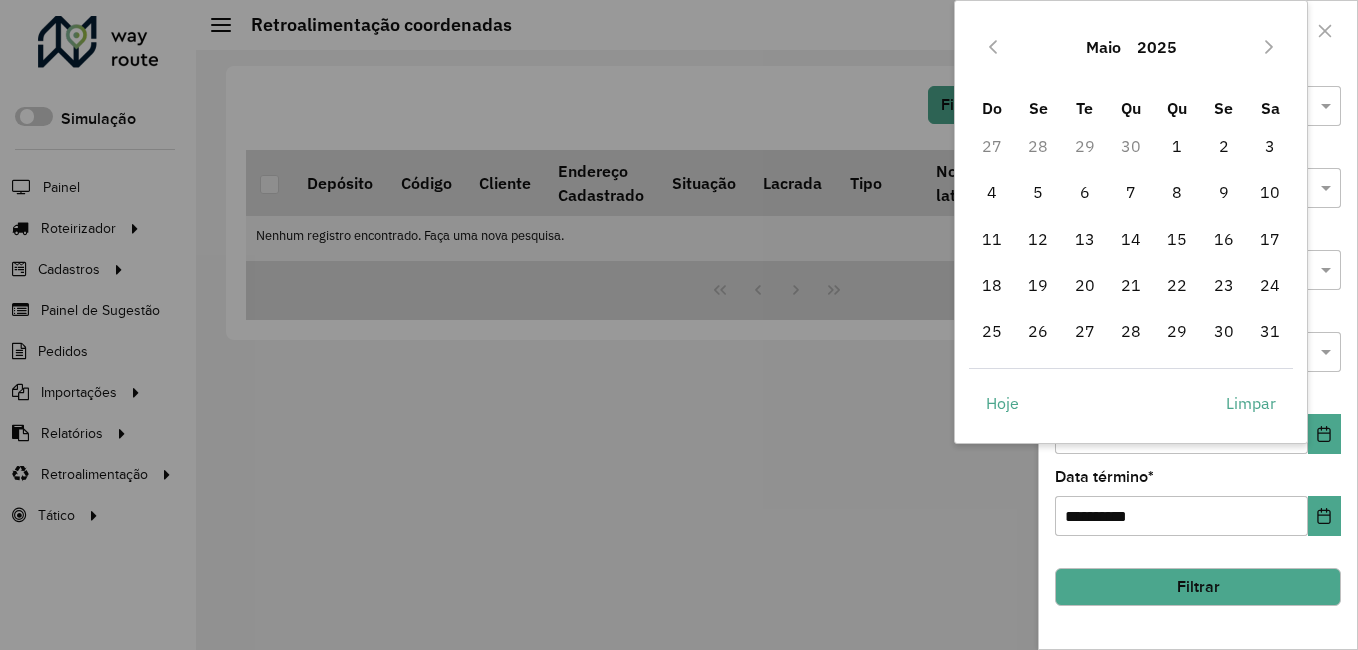 click 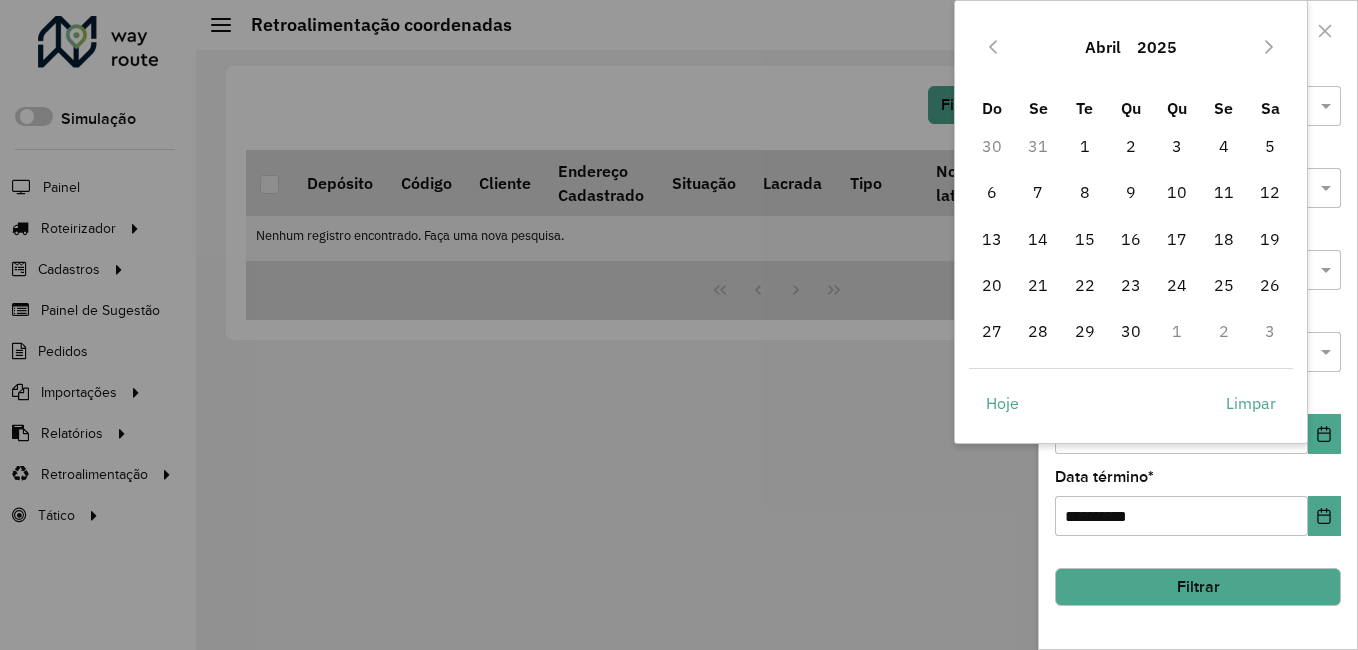 click 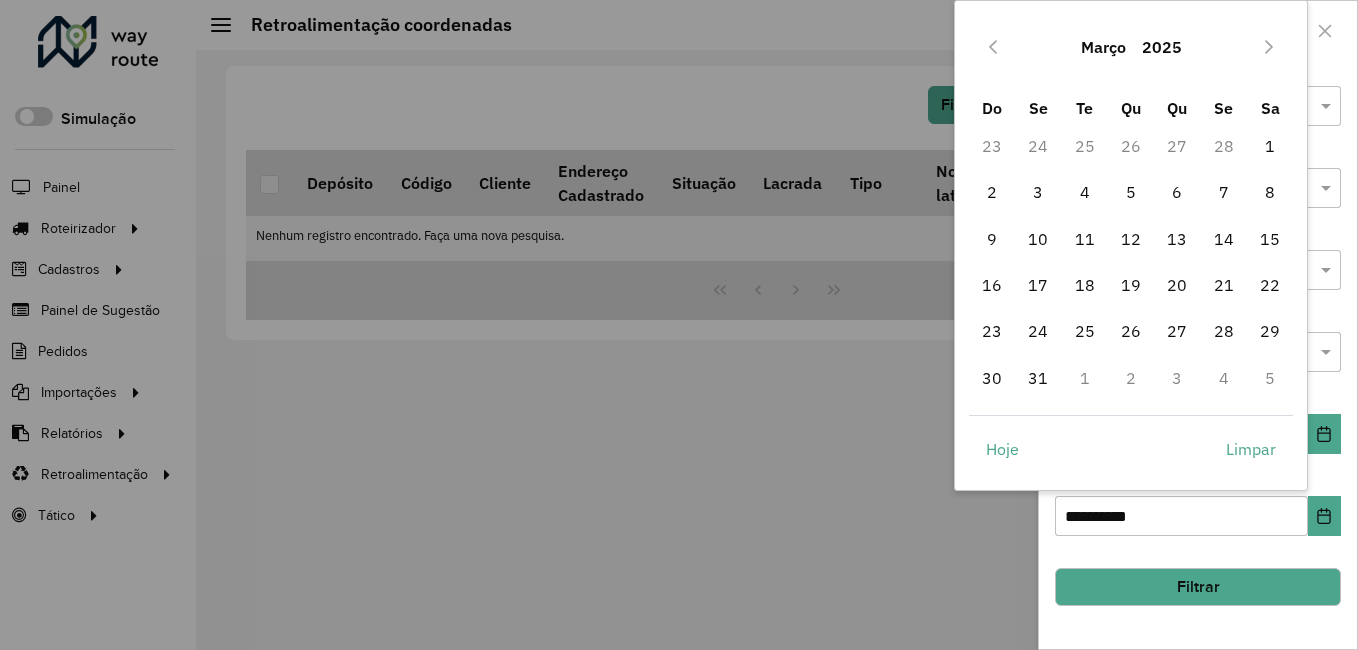 click 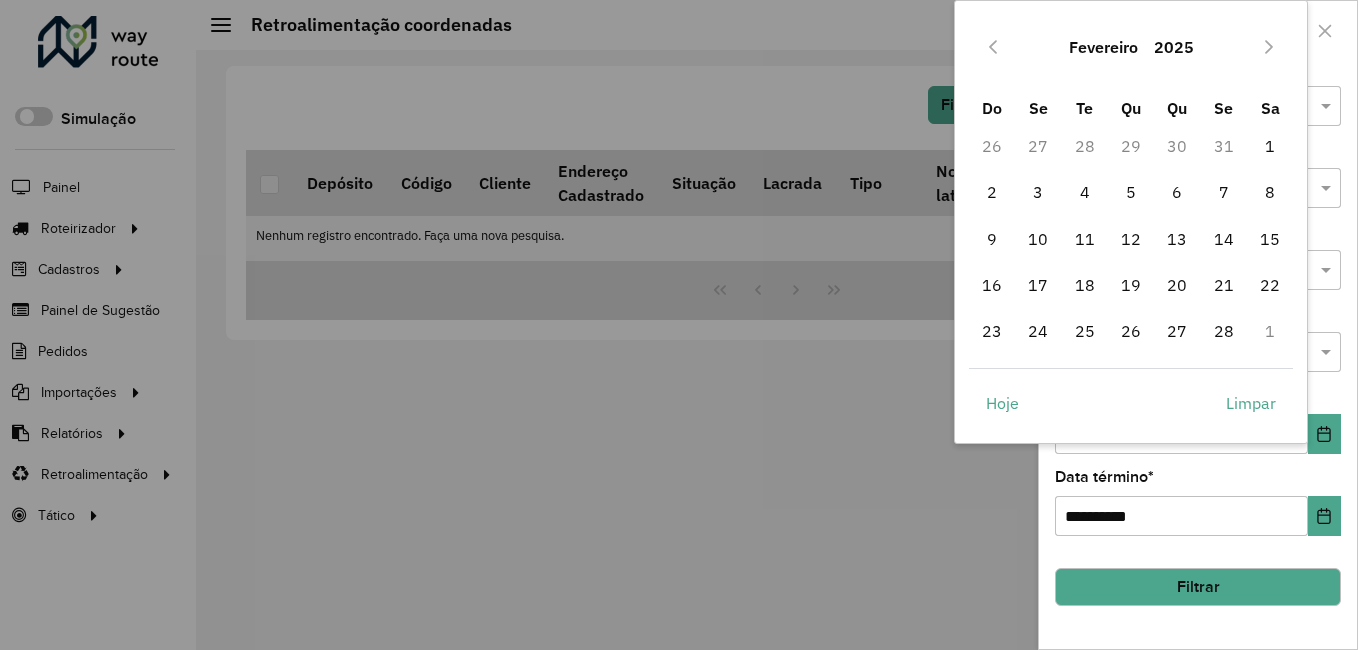 click 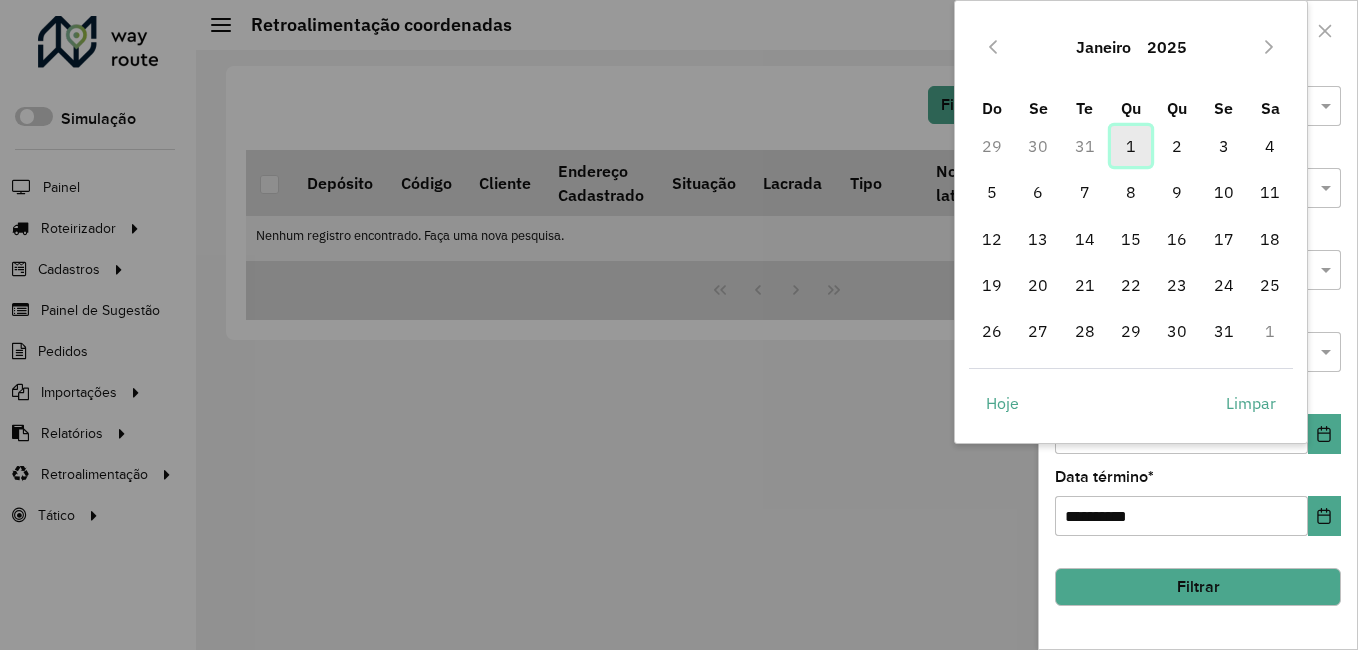 click on "1" at bounding box center [1131, 146] 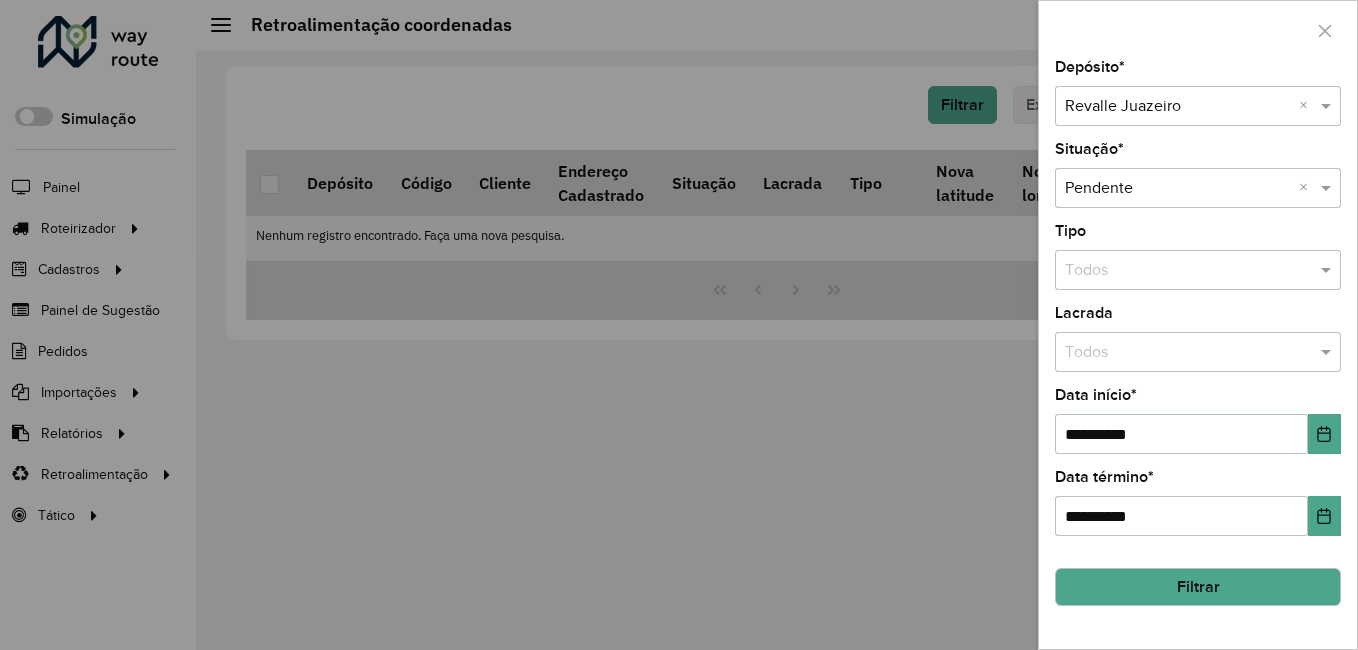 click on "Filtrar" 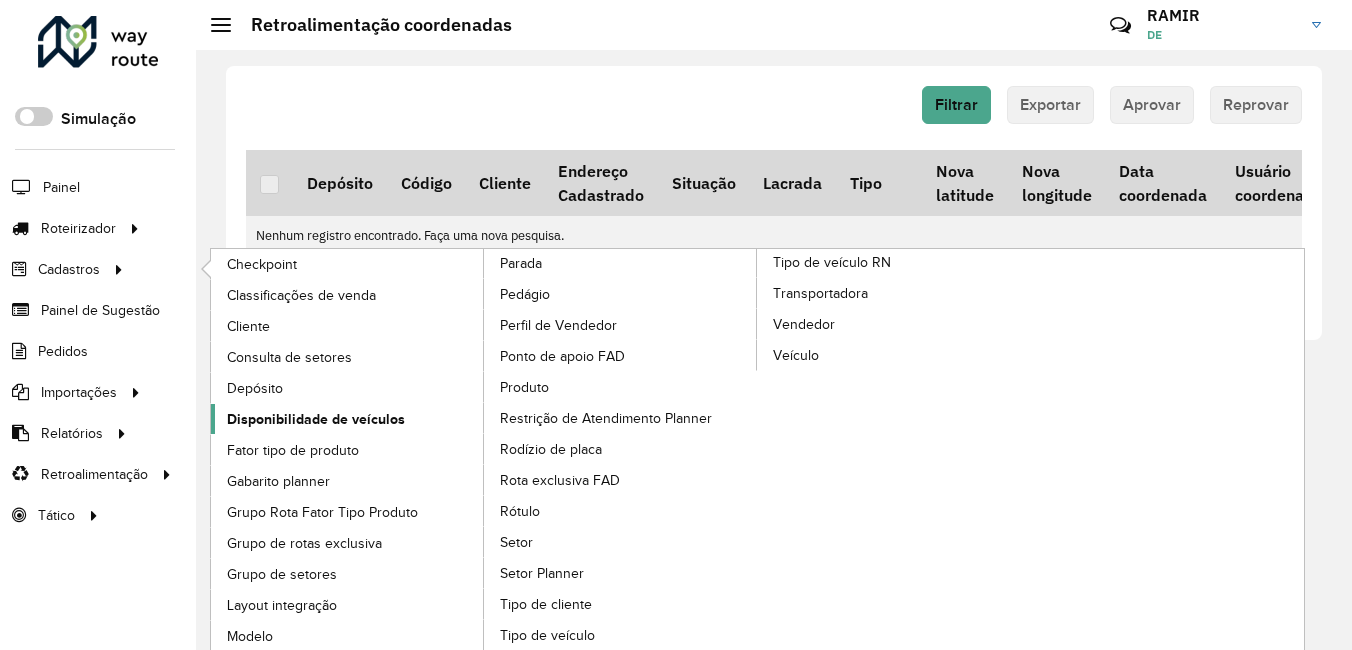click on "Disponibilidade de veículos" 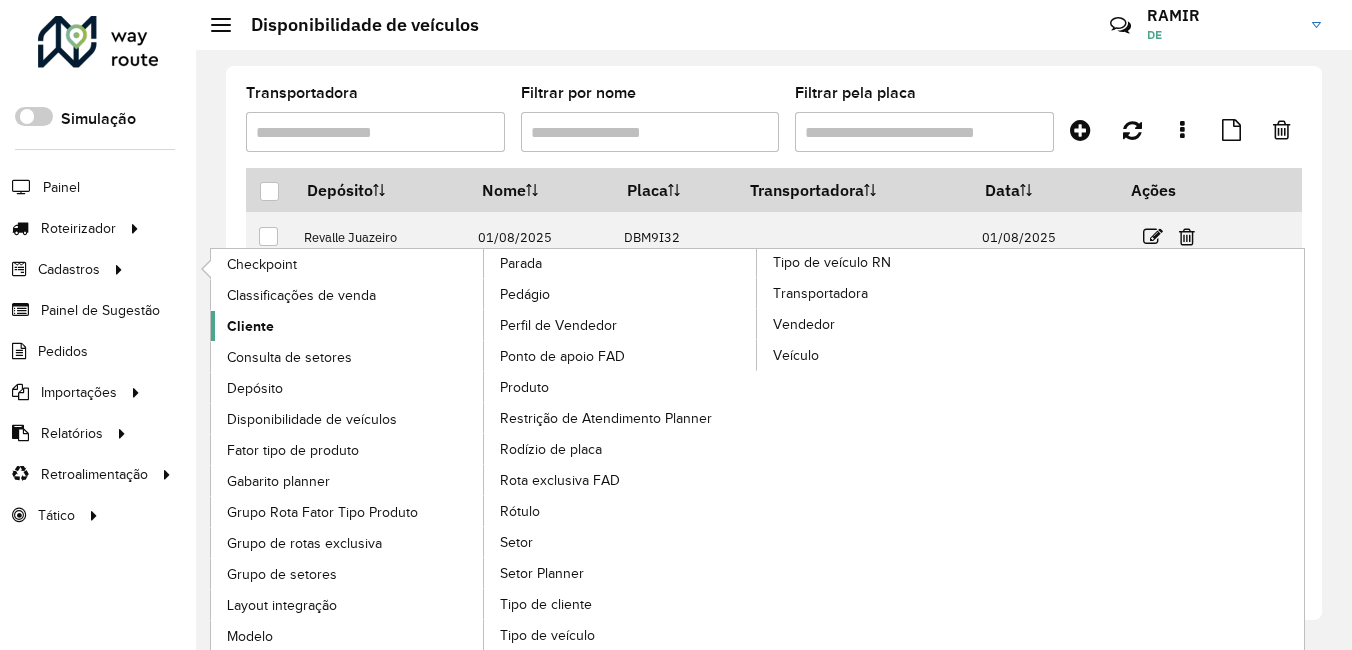 click on "Cliente" 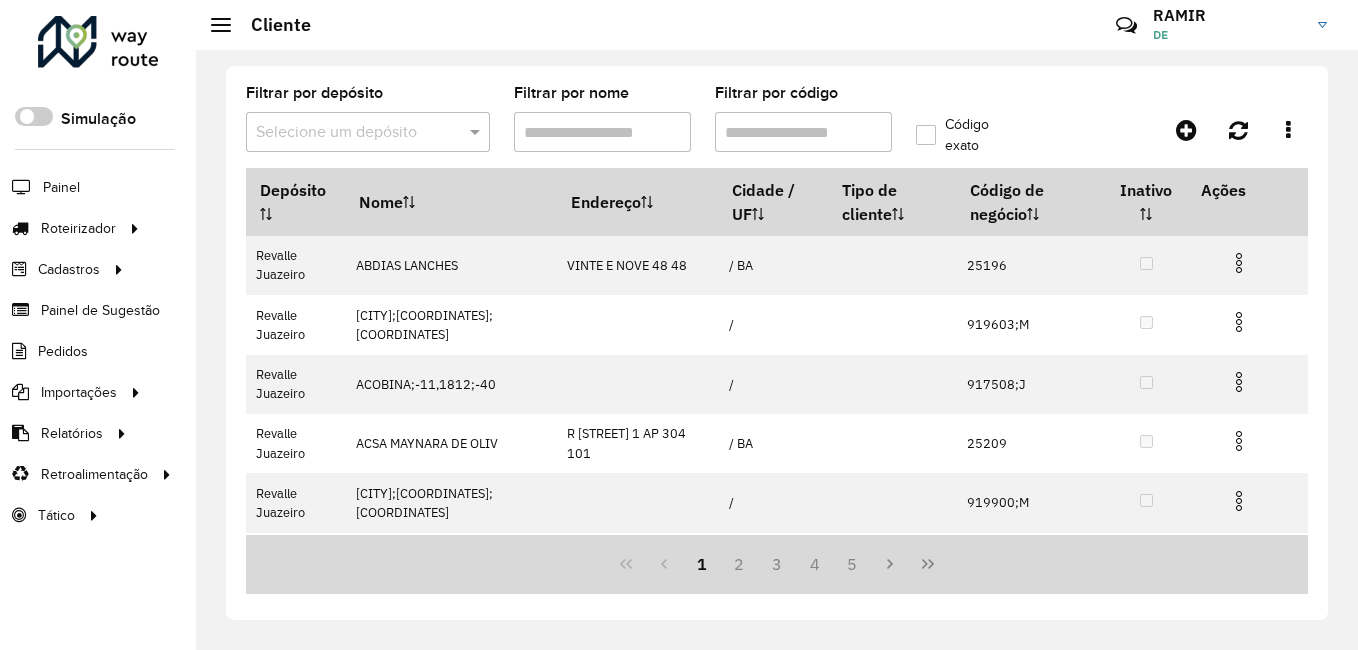 click on "Filtrar por código" at bounding box center [803, 132] 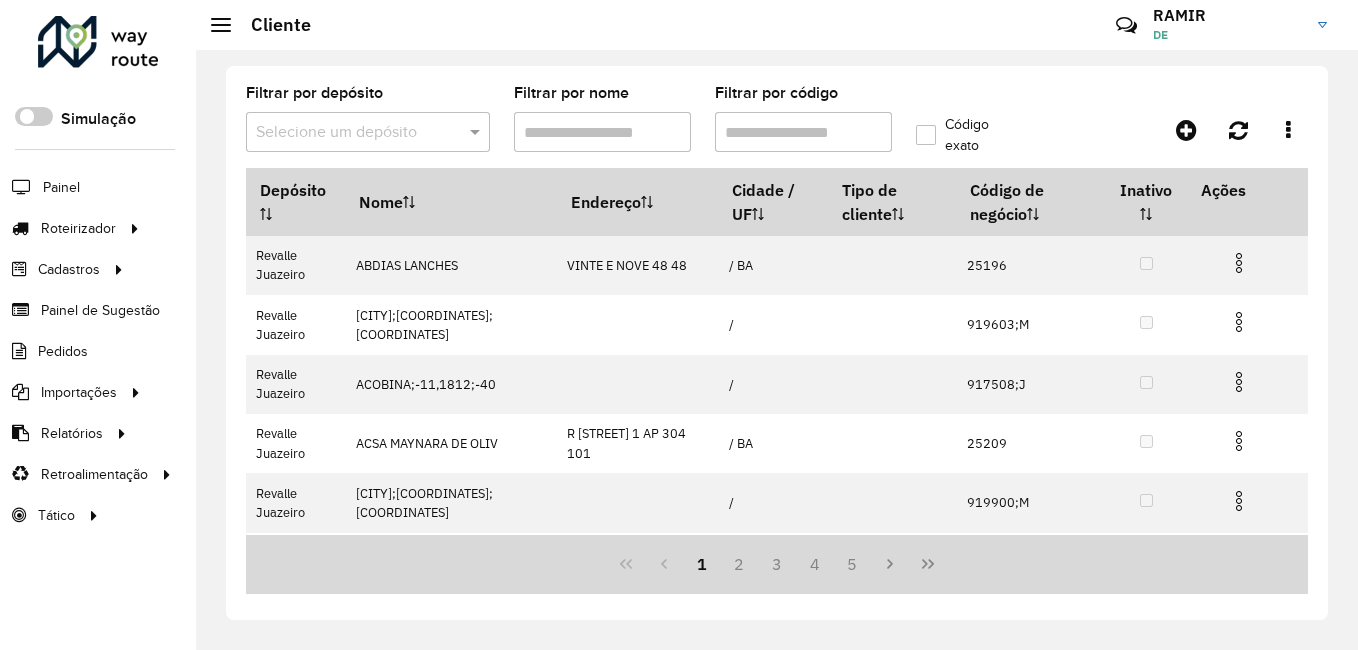 paste on "*****" 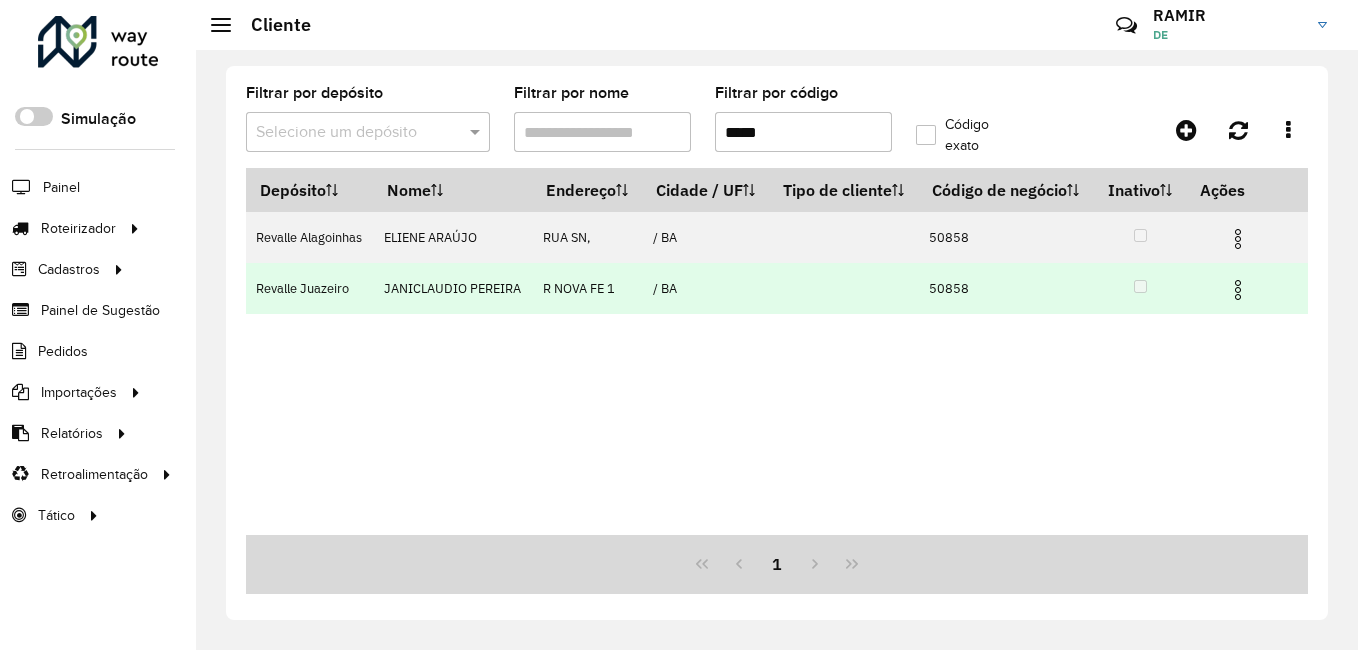 type on "*****" 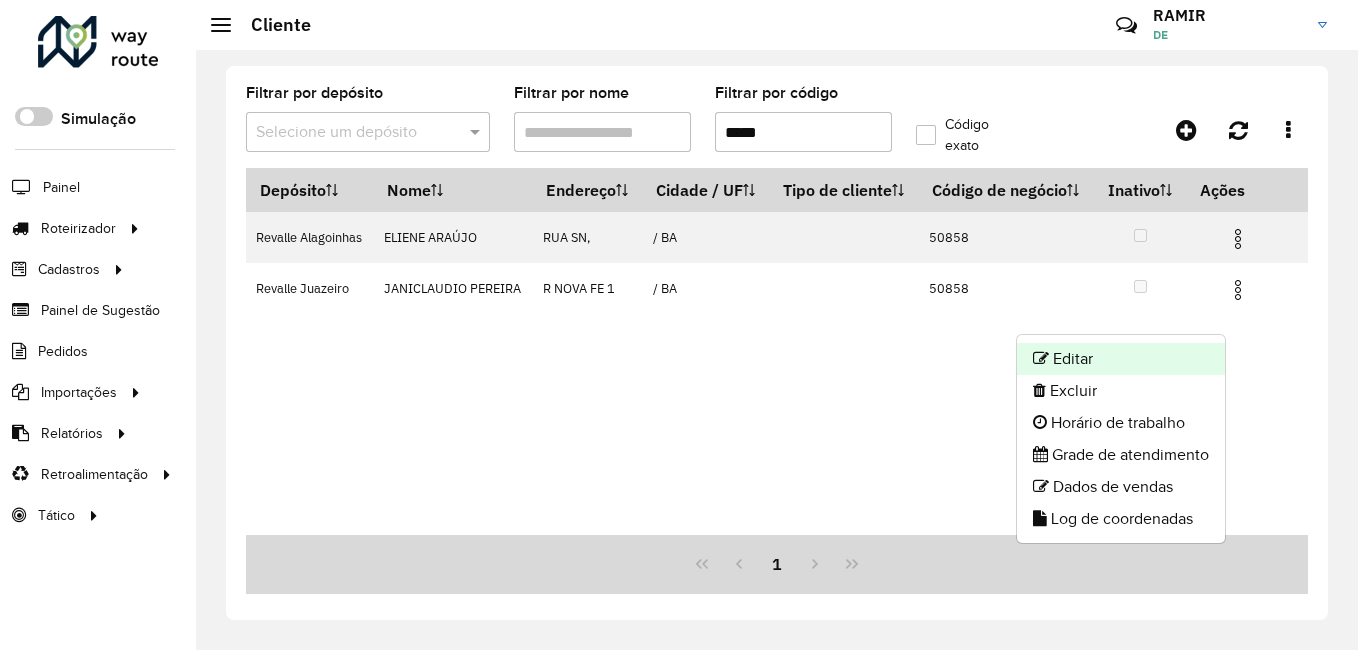 click on "Editar" 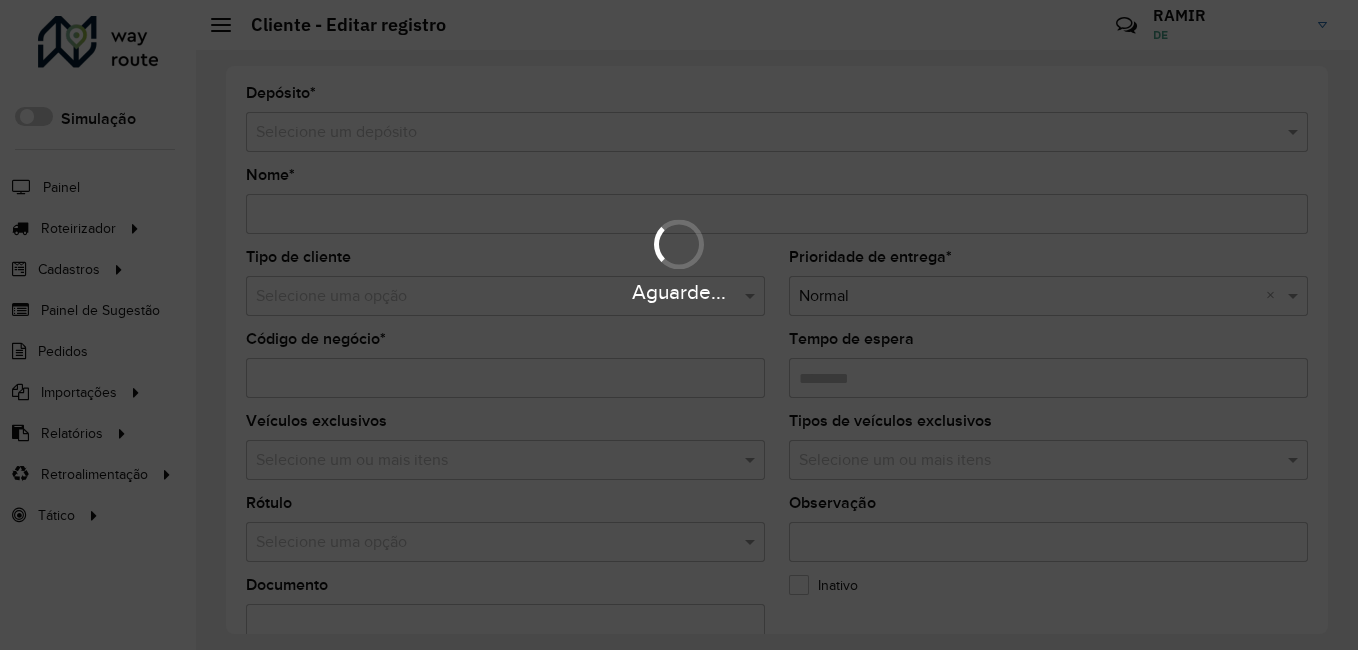 type on "**********" 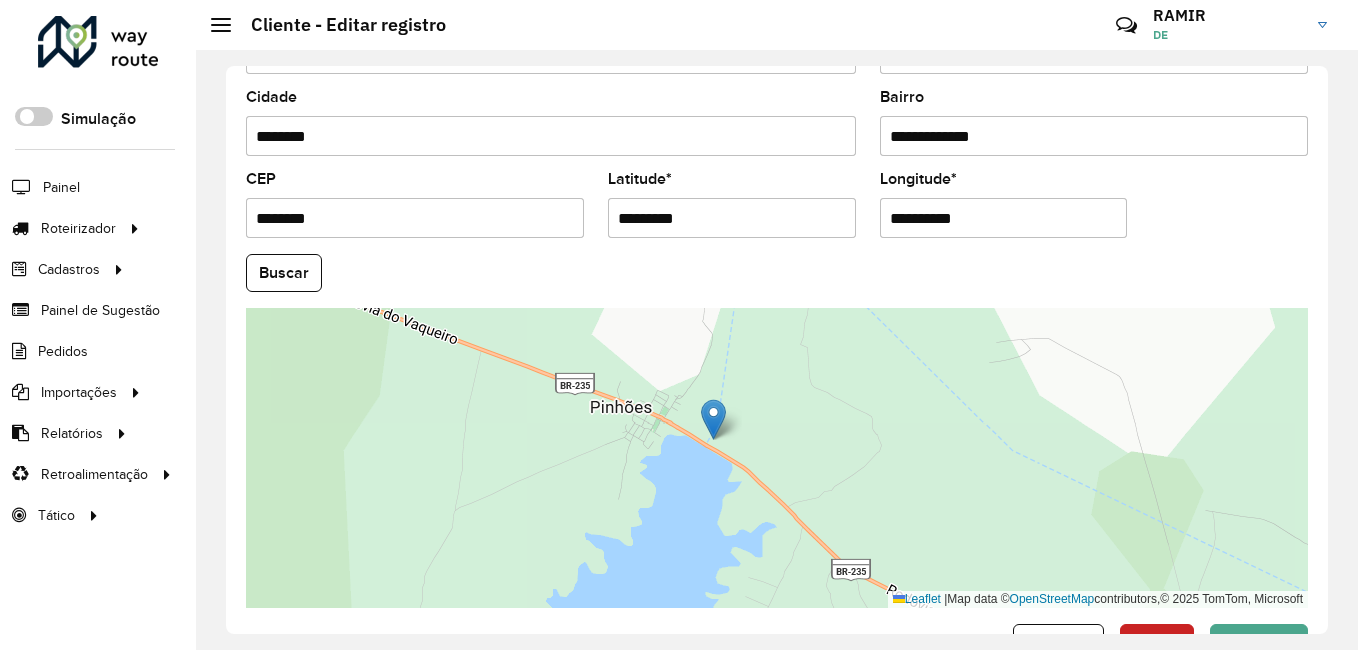 scroll, scrollTop: 738, scrollLeft: 0, axis: vertical 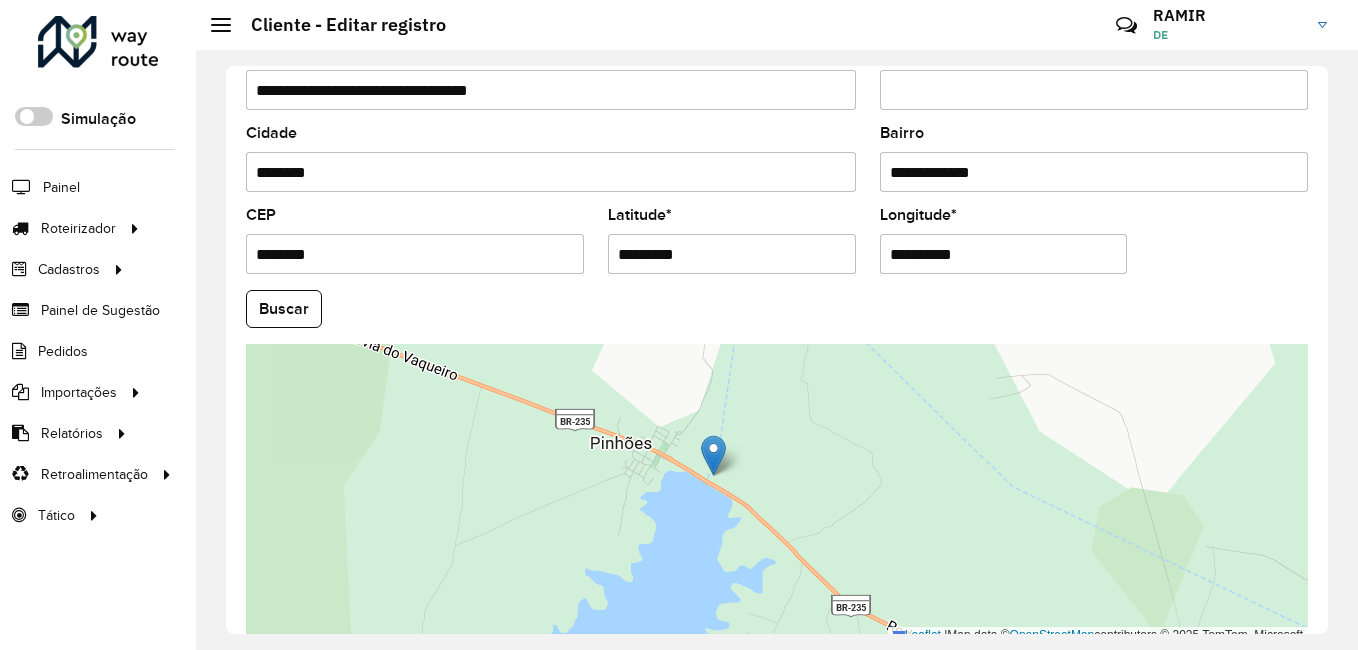 click on "**********" at bounding box center [1004, 254] 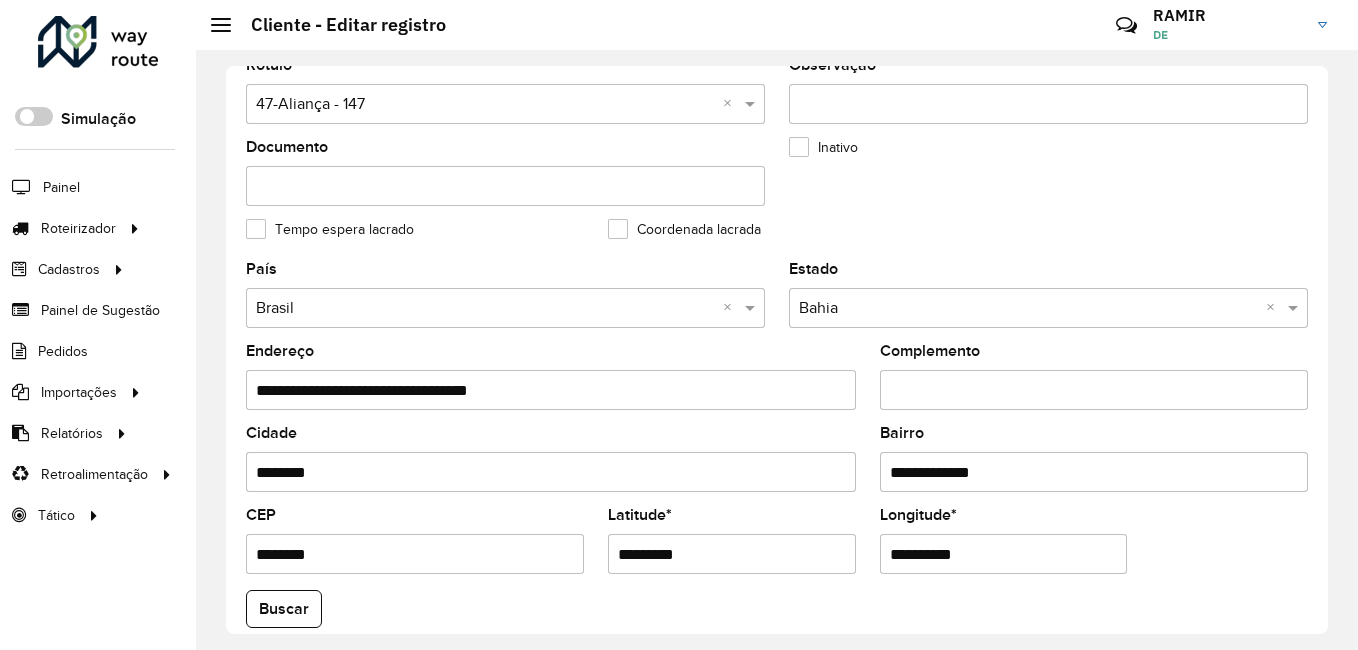 click on "**********" at bounding box center (1004, 554) 